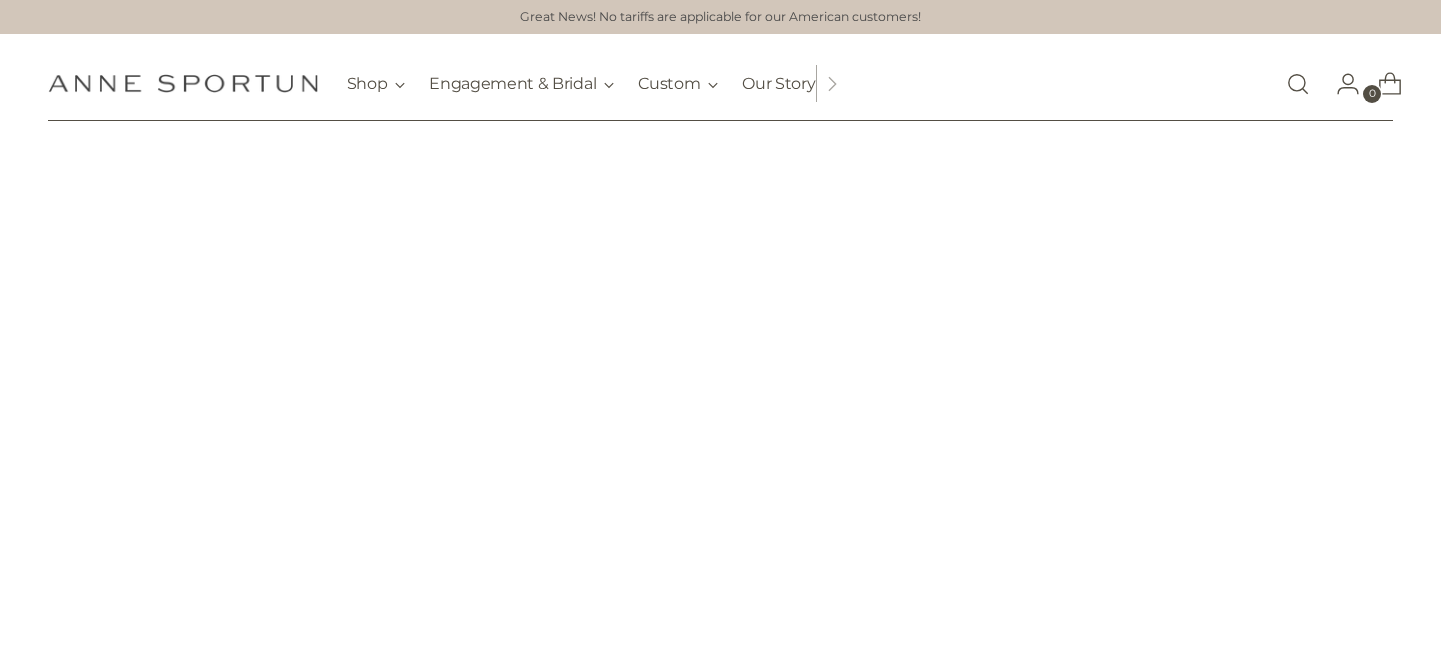 scroll, scrollTop: 0, scrollLeft: 0, axis: both 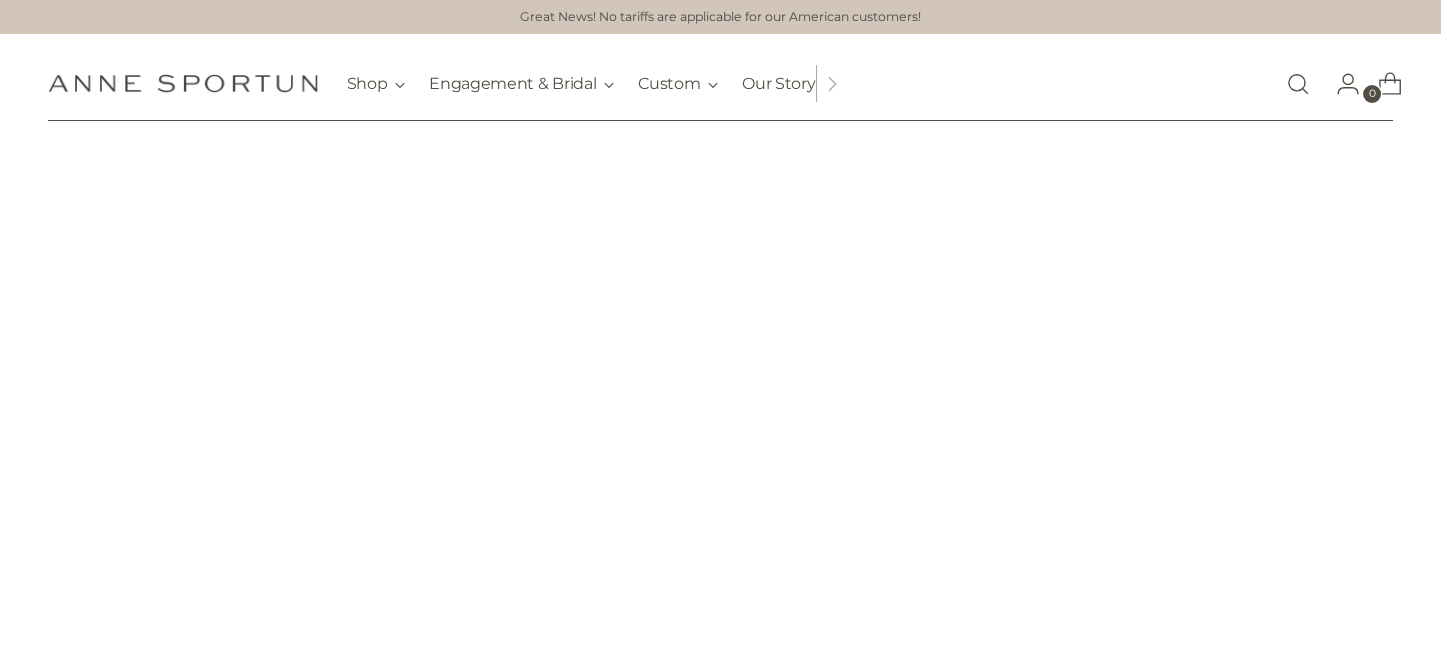 click 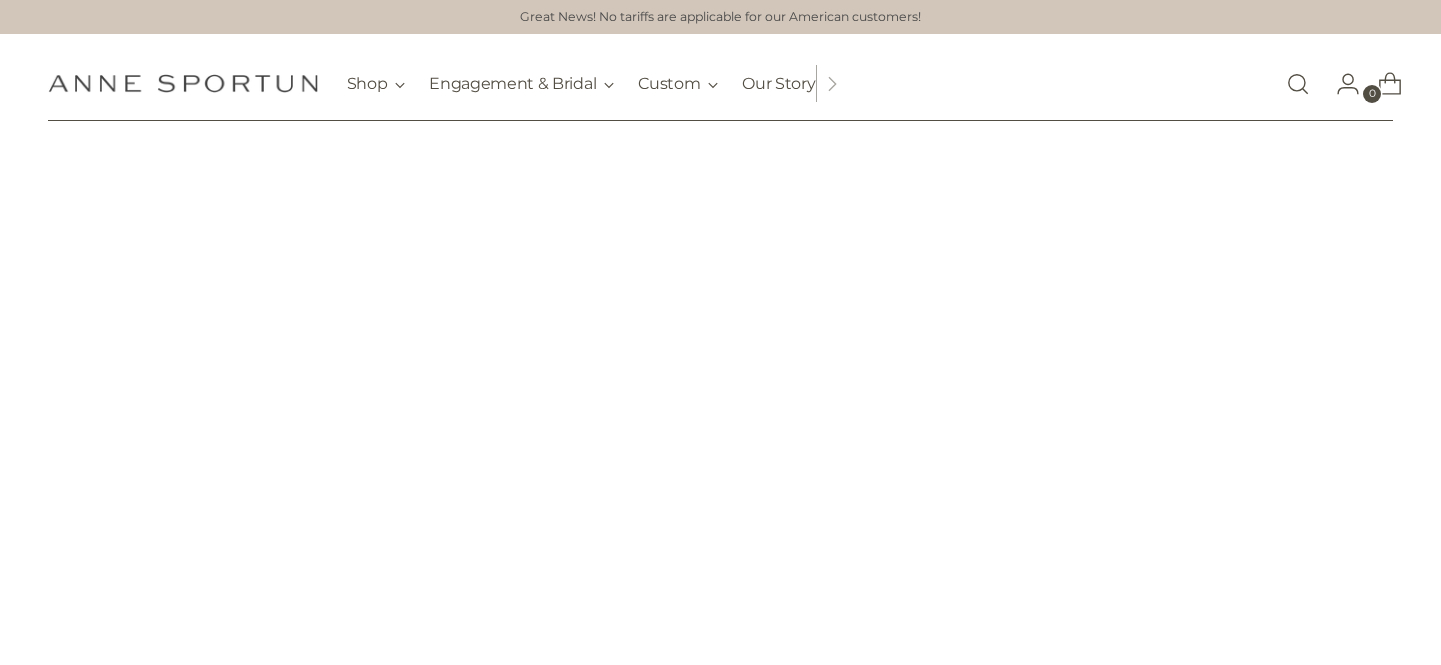 scroll, scrollTop: 0, scrollLeft: 0, axis: both 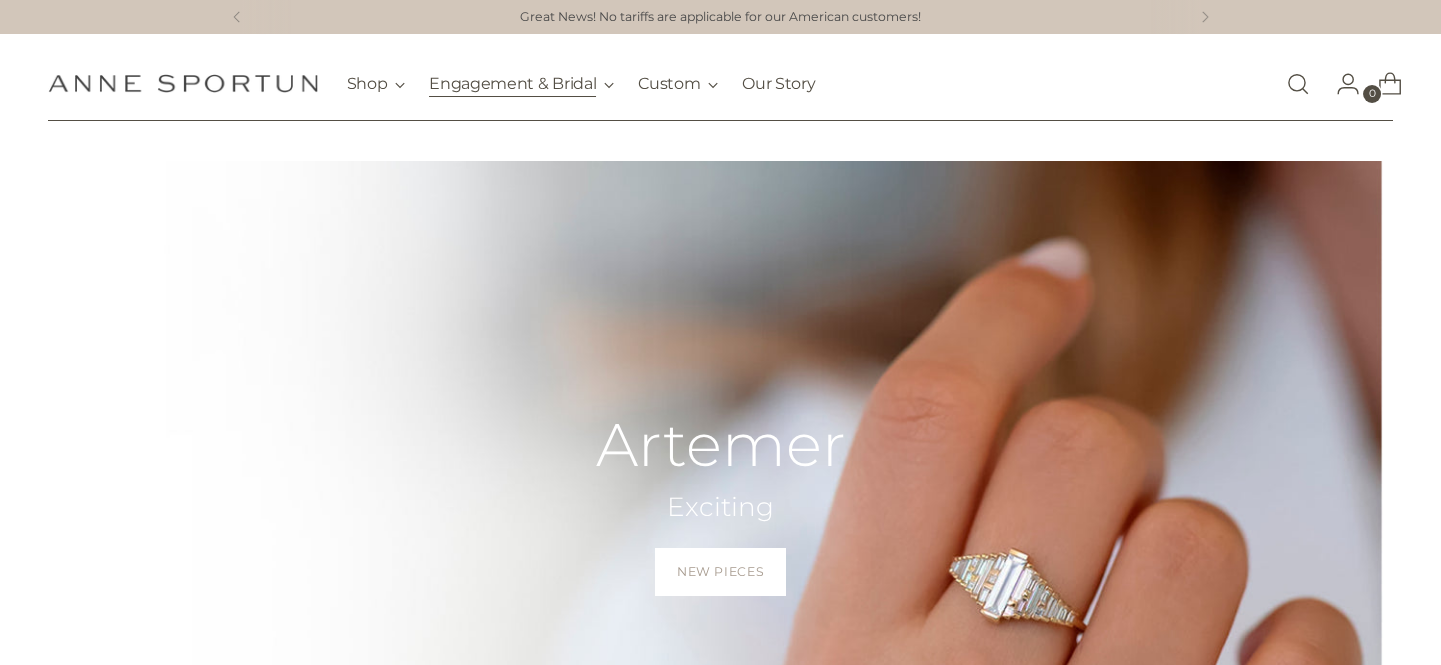 click on "Engagement & Bridal" at bounding box center [521, 84] 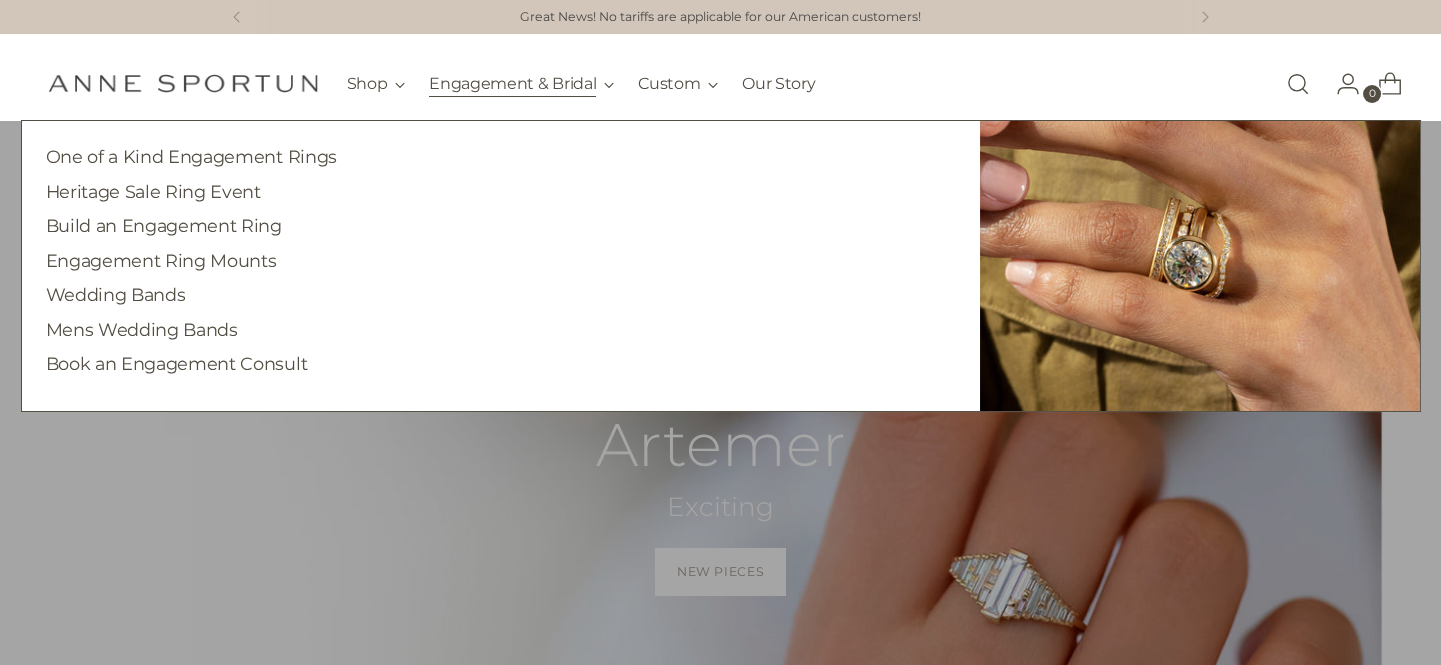 click on "Engagement & Bridal" at bounding box center (521, 84) 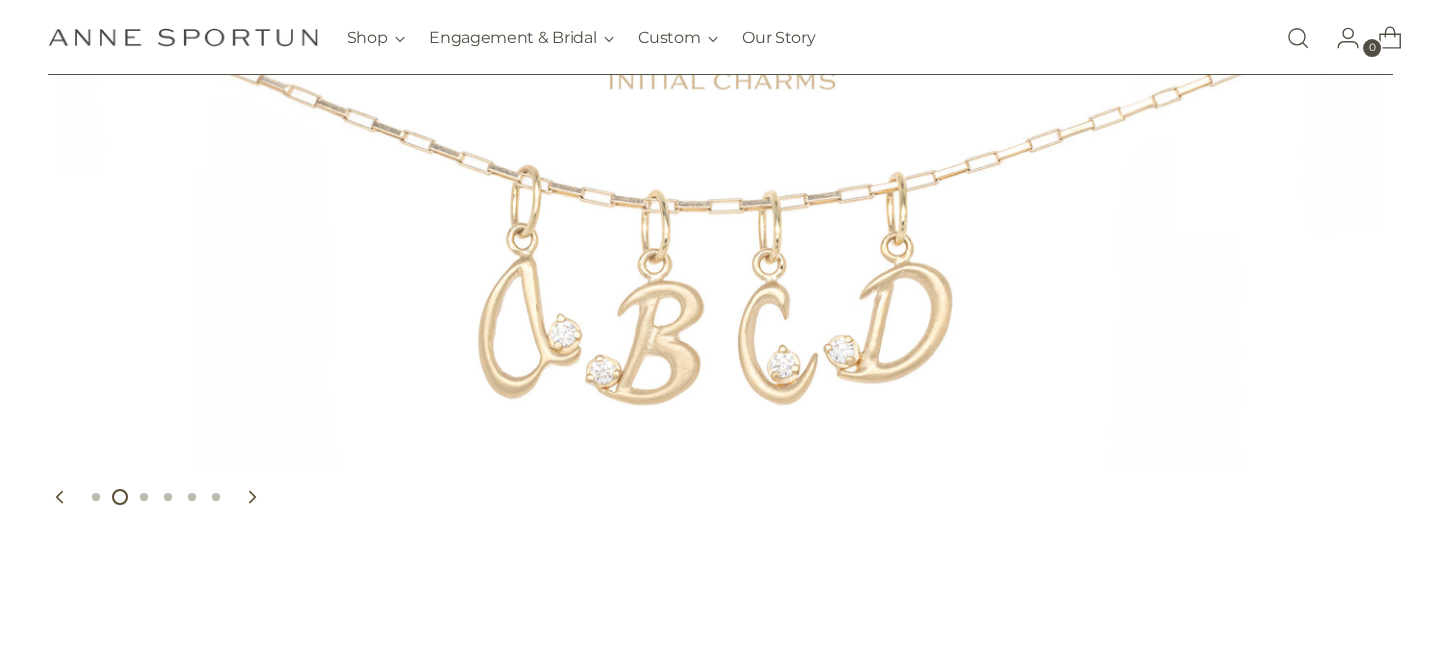 scroll, scrollTop: 0, scrollLeft: 0, axis: both 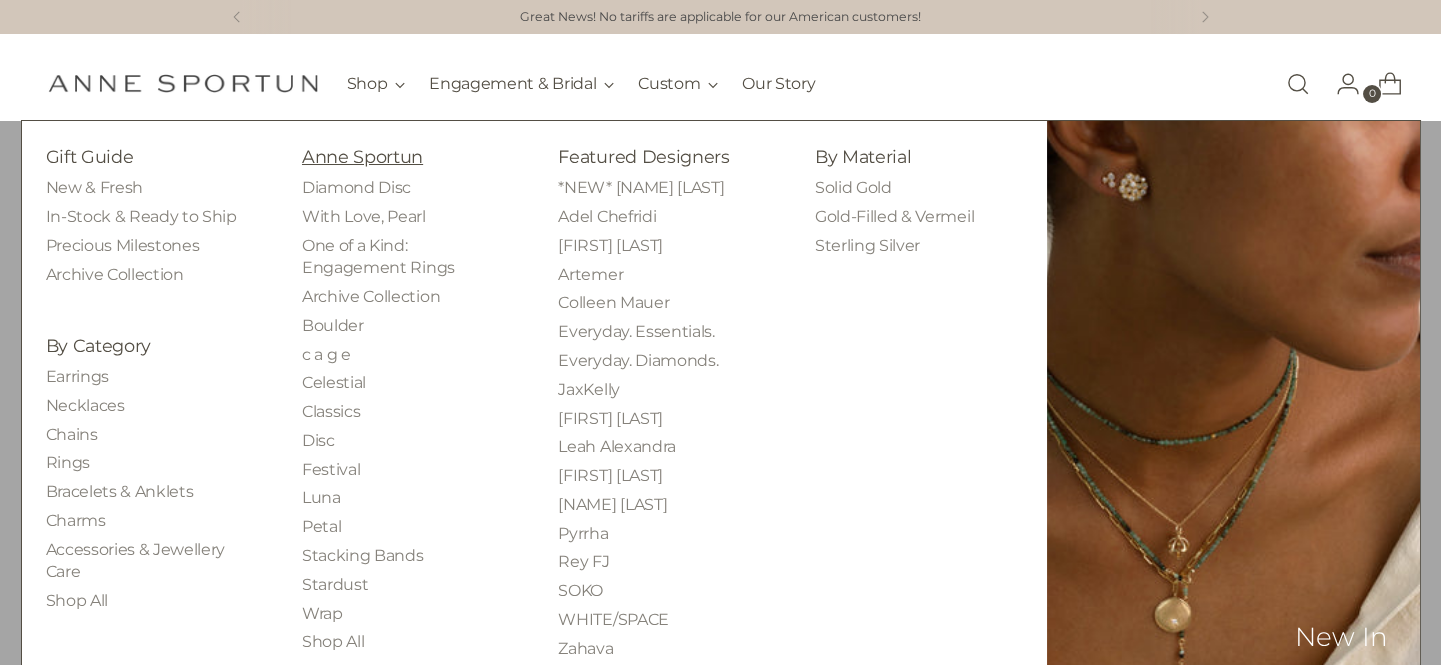 click on "Anne Sportun" at bounding box center [362, 156] 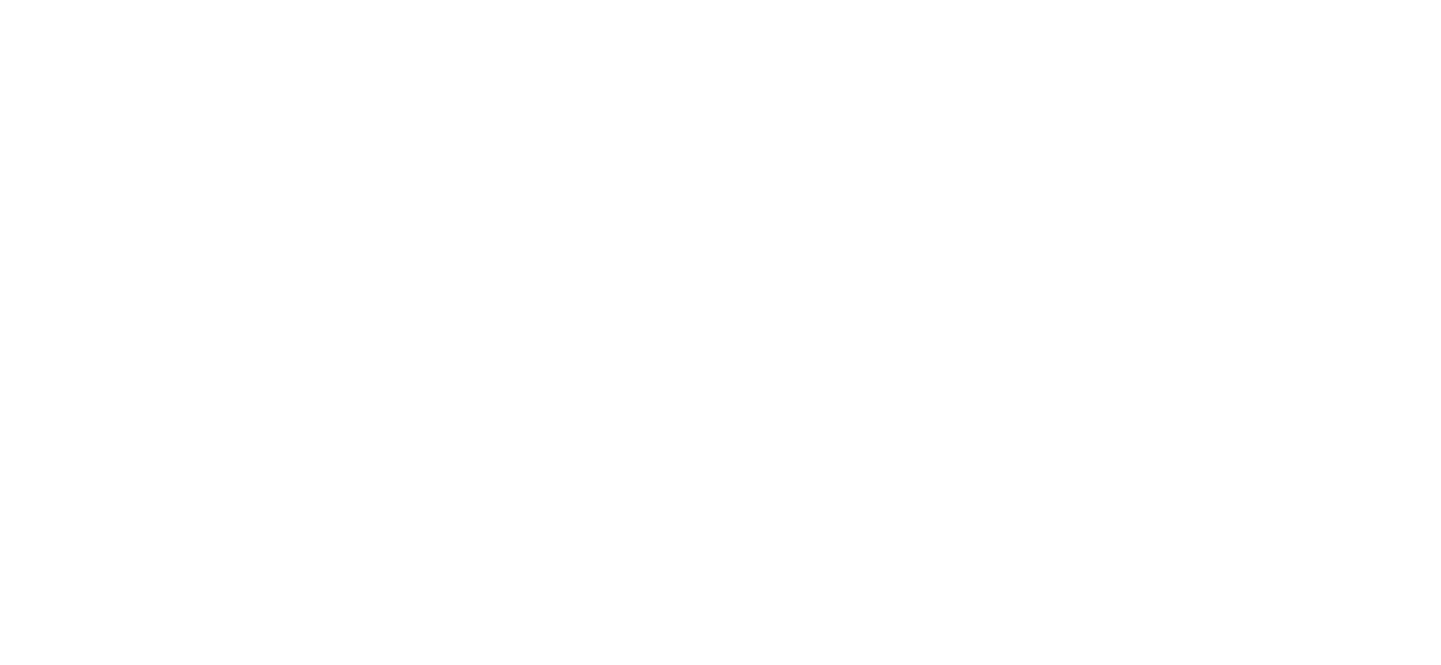 scroll, scrollTop: 0, scrollLeft: 0, axis: both 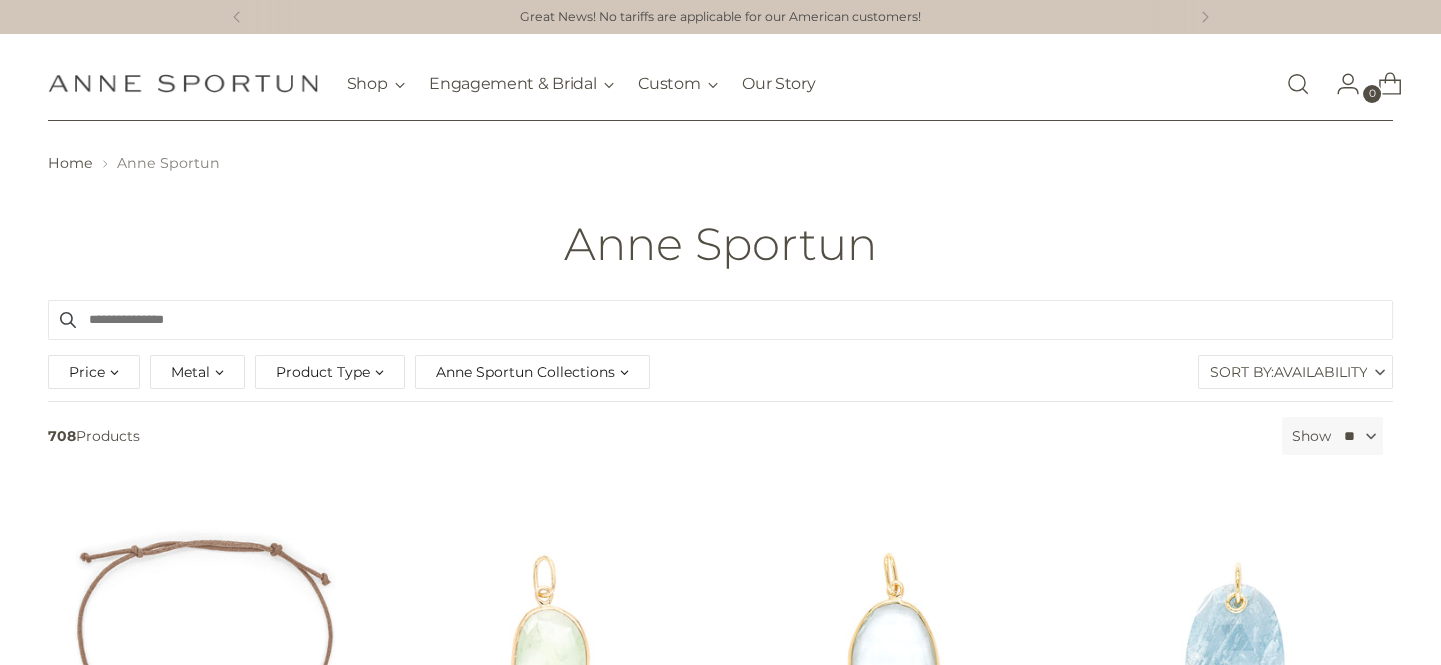 click on "Product Type" at bounding box center (323, 372) 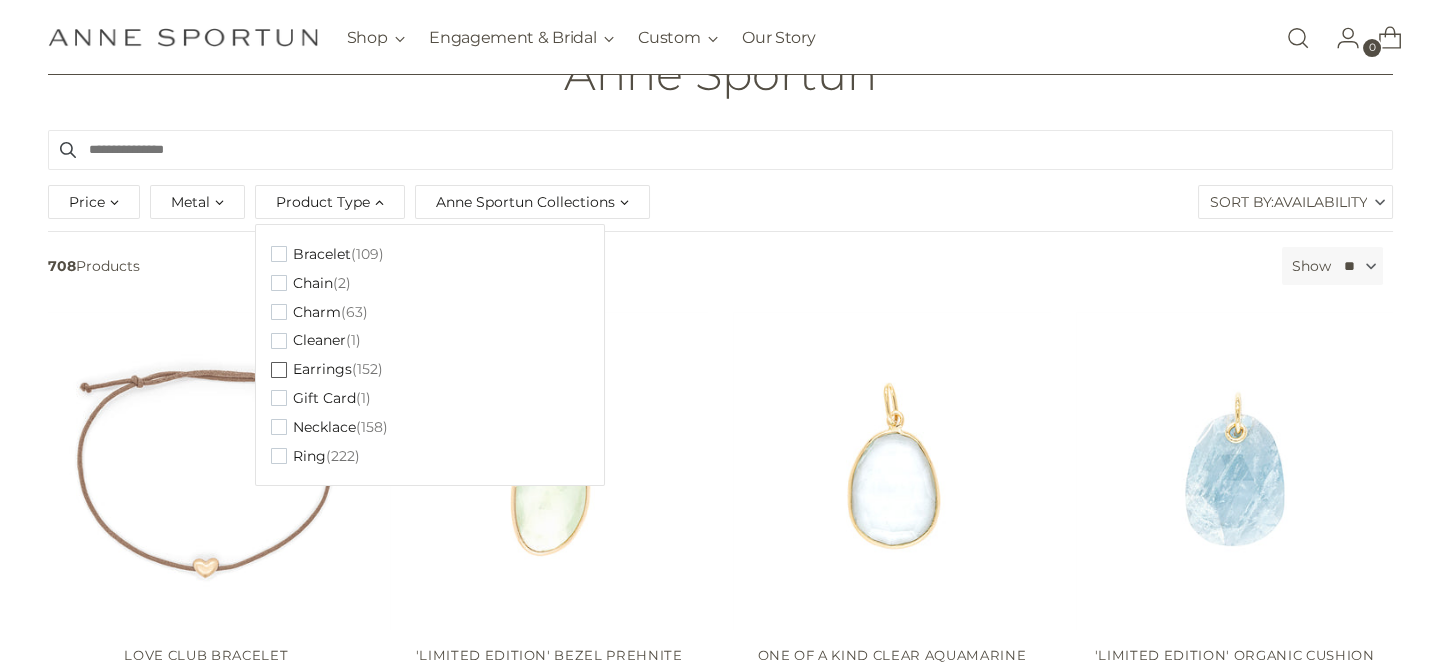 scroll, scrollTop: 181, scrollLeft: 0, axis: vertical 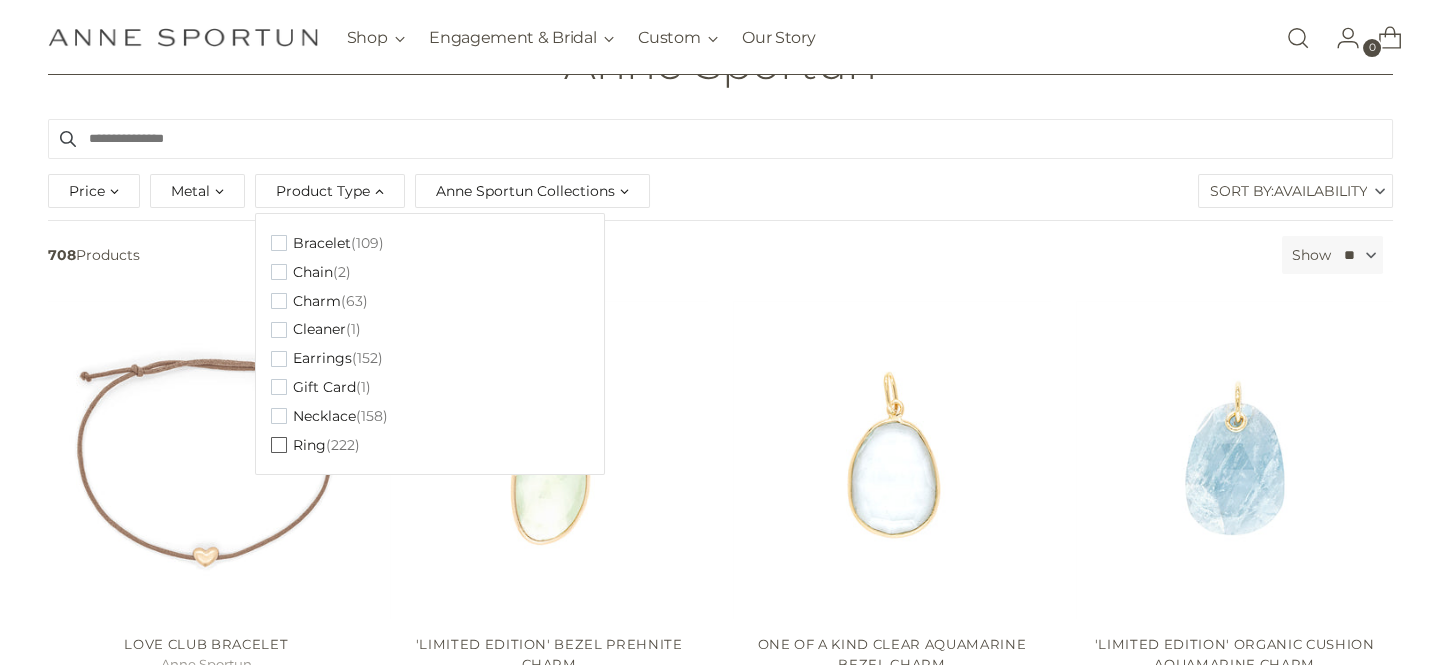 click at bounding box center (279, 445) 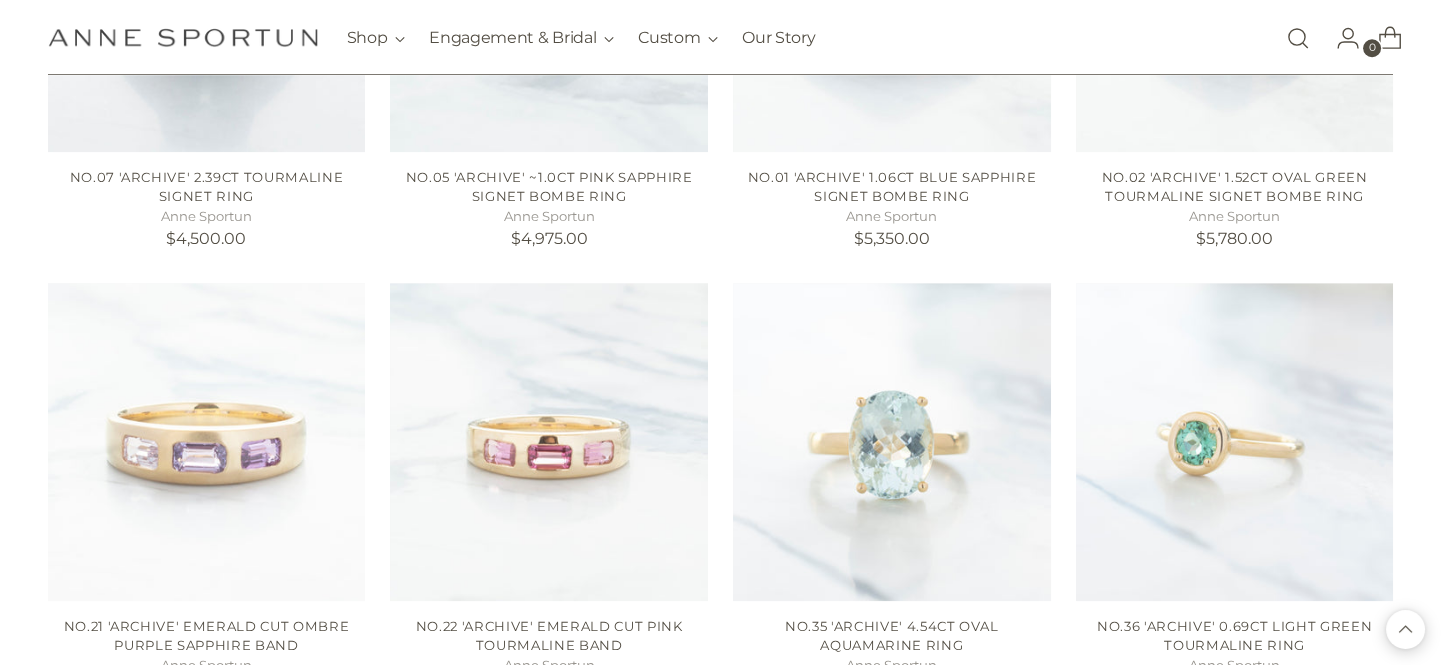 scroll, scrollTop: 4272, scrollLeft: 0, axis: vertical 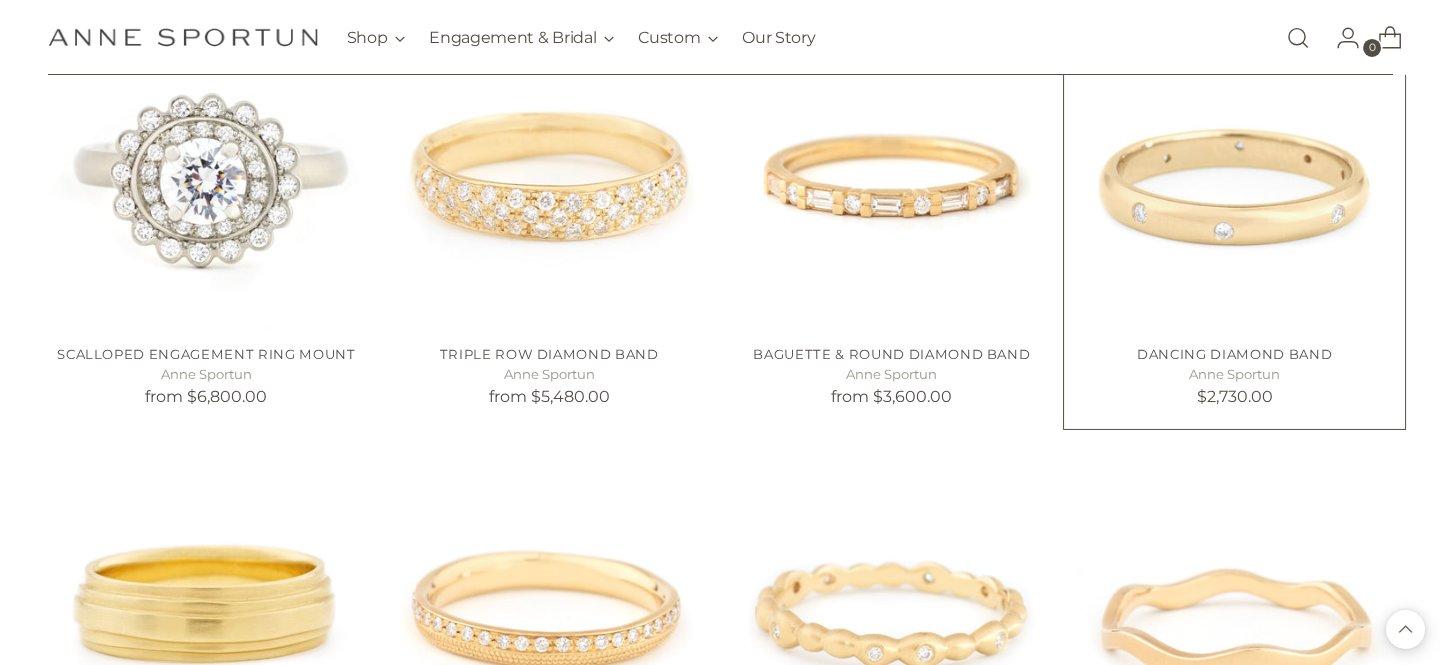 click on "Dancing Diamond Band" at bounding box center (1234, 354) 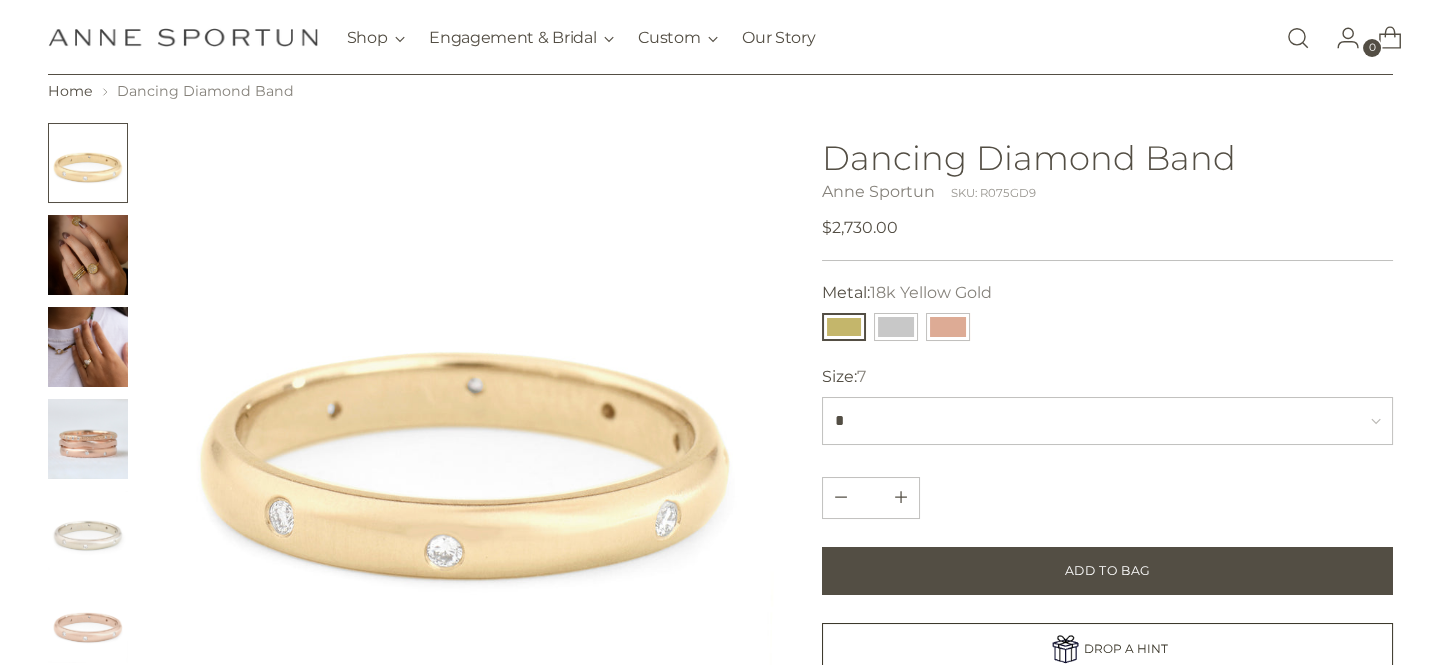 scroll, scrollTop: 0, scrollLeft: 0, axis: both 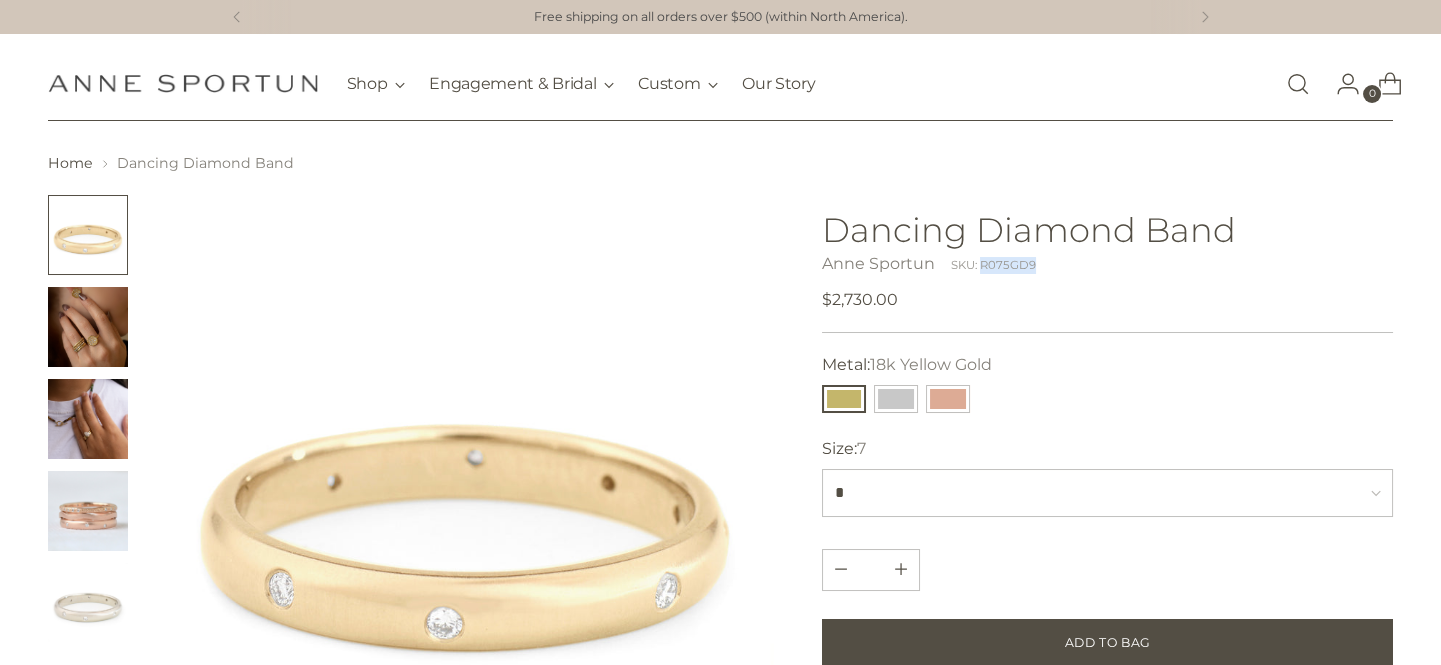 drag, startPoint x: 1038, startPoint y: 264, endPoint x: 982, endPoint y: 264, distance: 56 